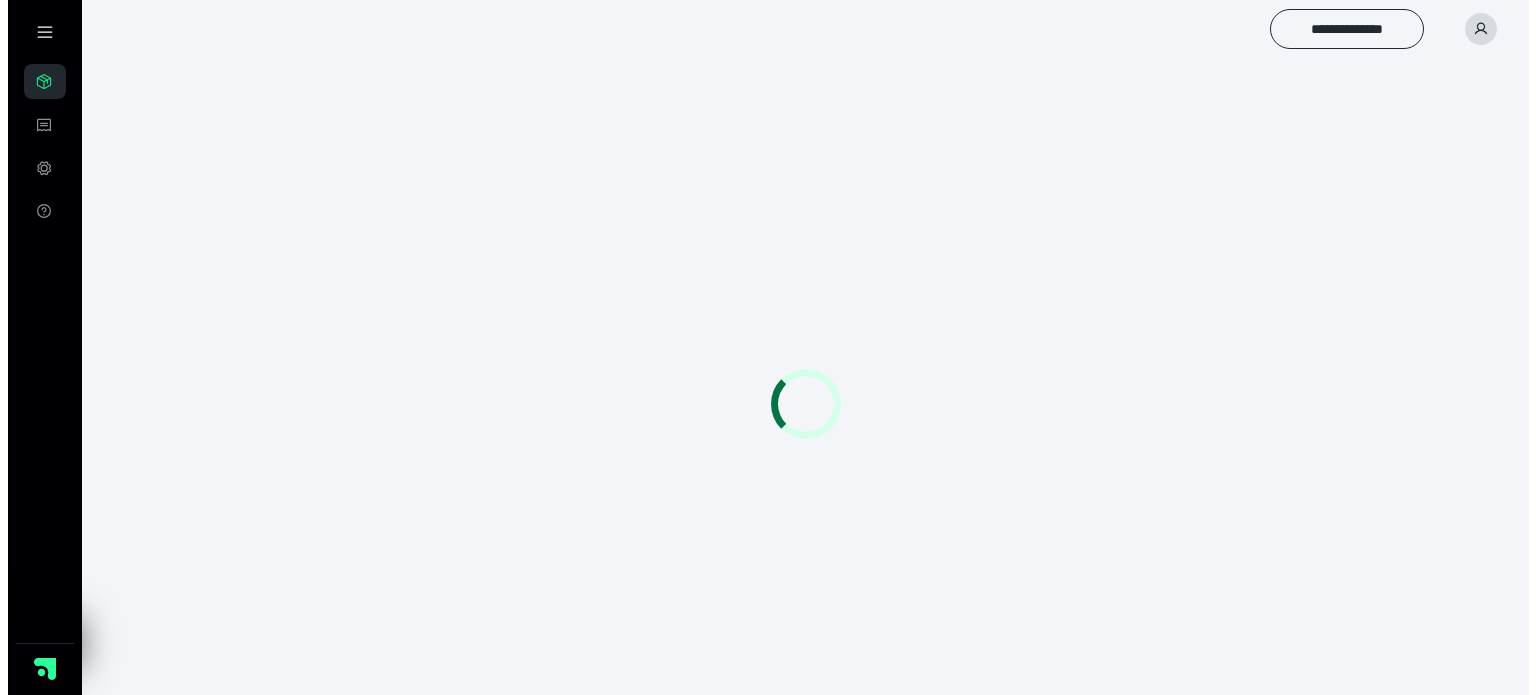 scroll, scrollTop: 0, scrollLeft: 0, axis: both 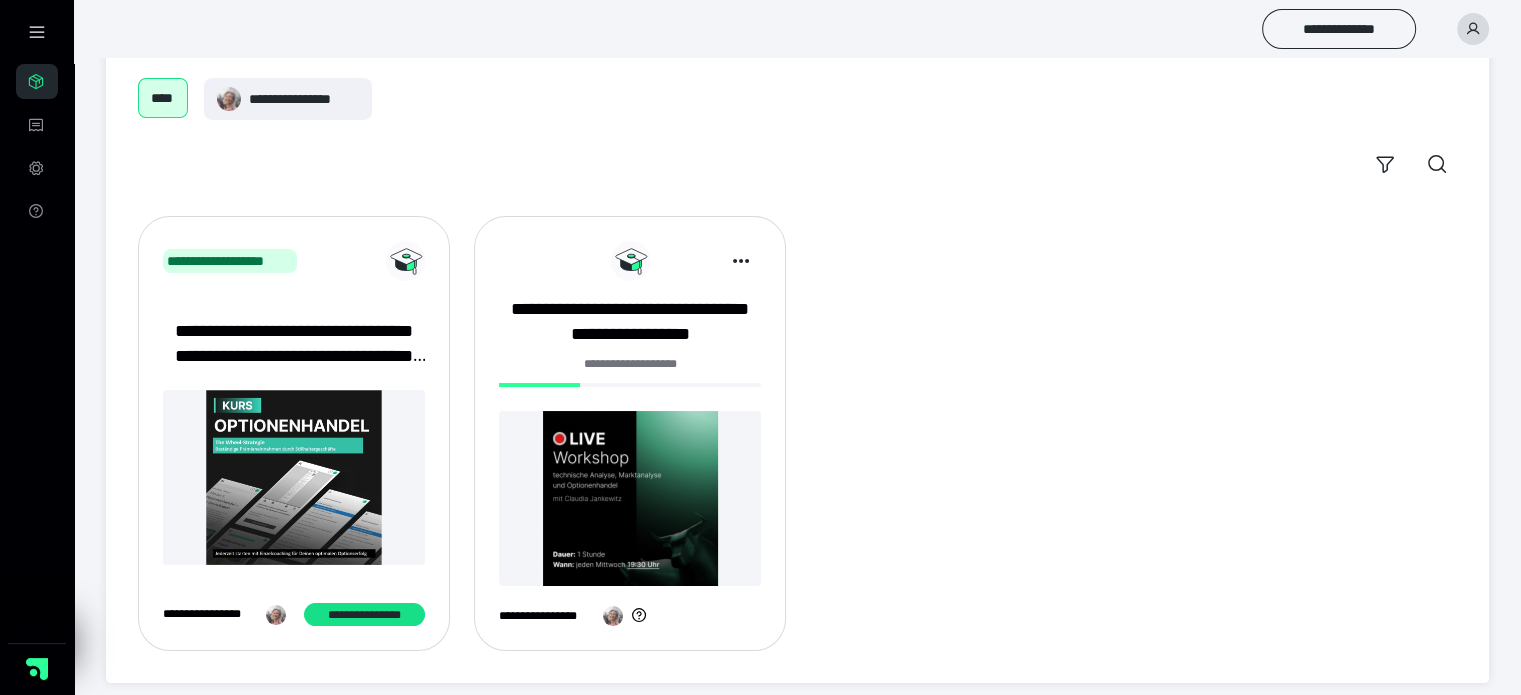 click at bounding box center [630, 498] 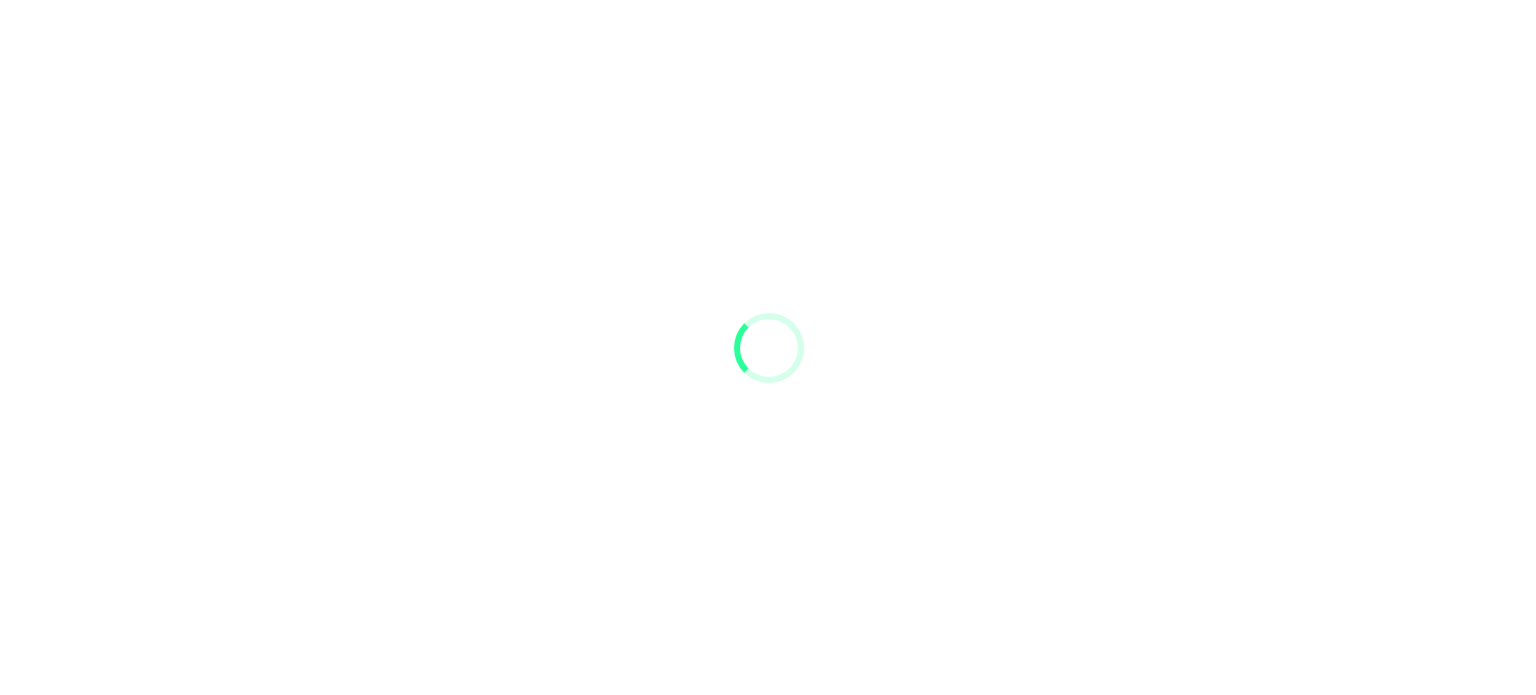 scroll, scrollTop: 0, scrollLeft: 0, axis: both 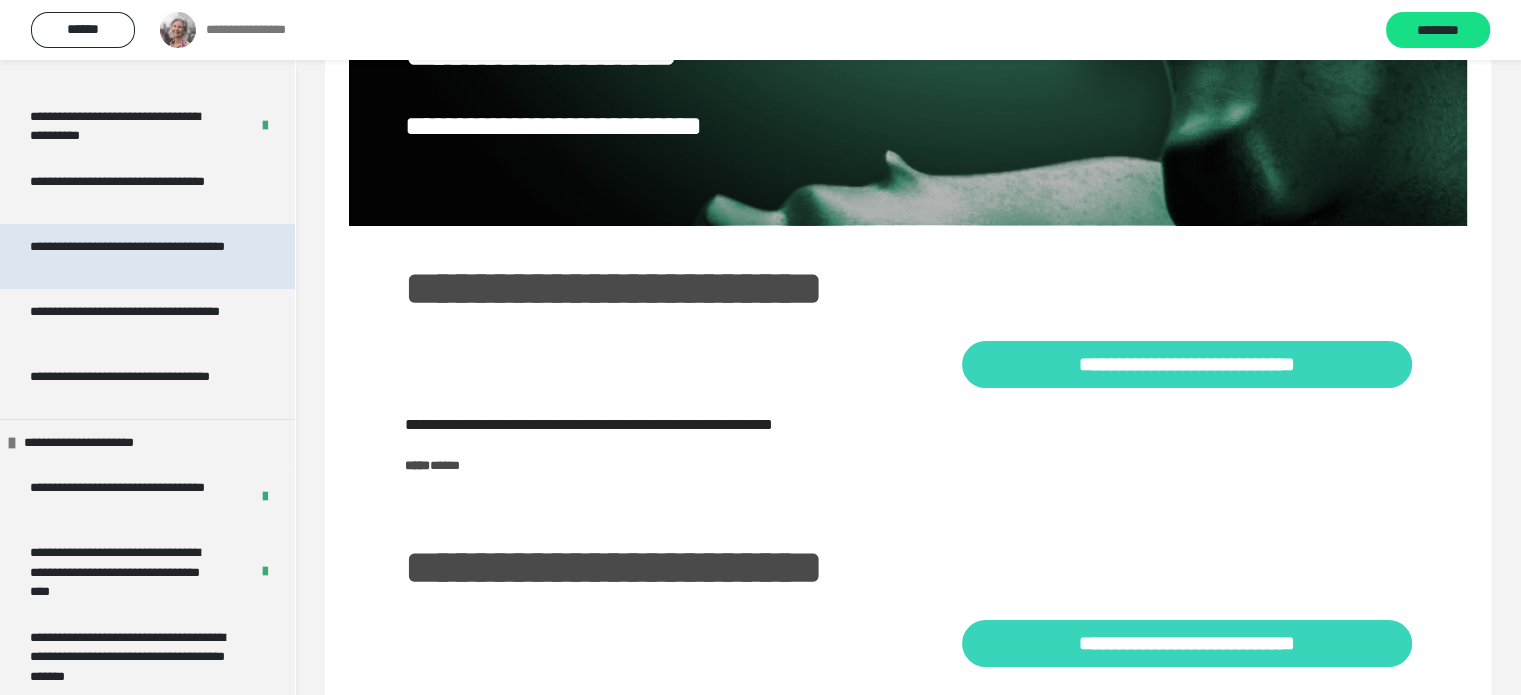 click on "**********" at bounding box center (132, 256) 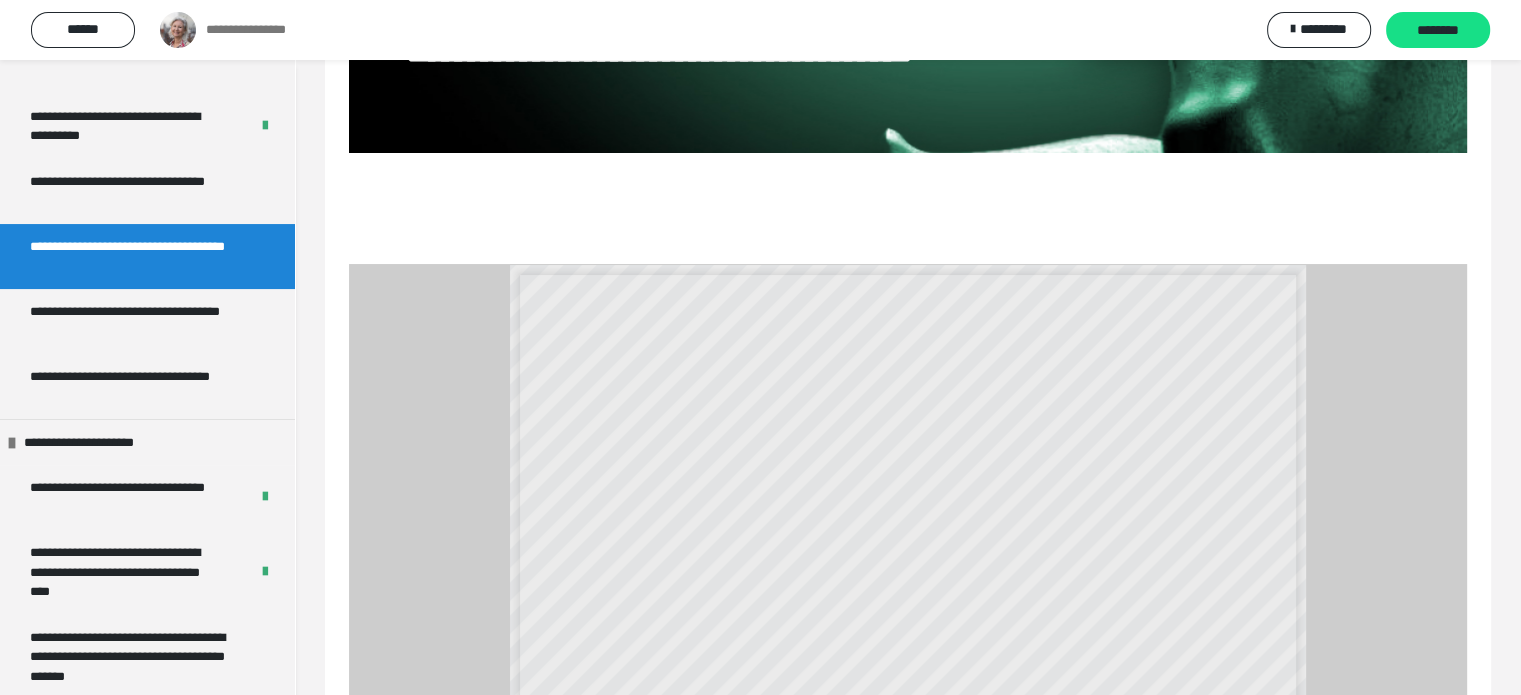 scroll, scrollTop: 294, scrollLeft: 0, axis: vertical 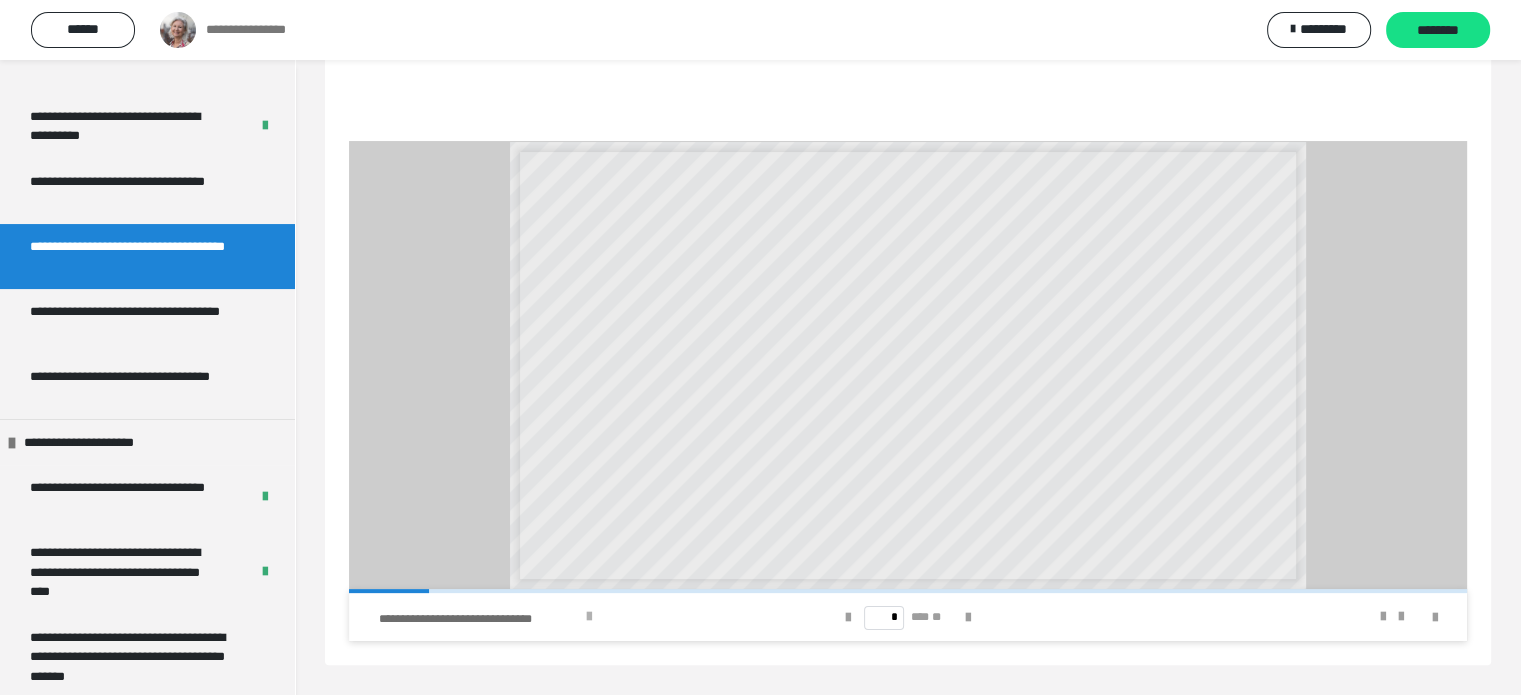 click on "**********" at bounding box center (570, 617) 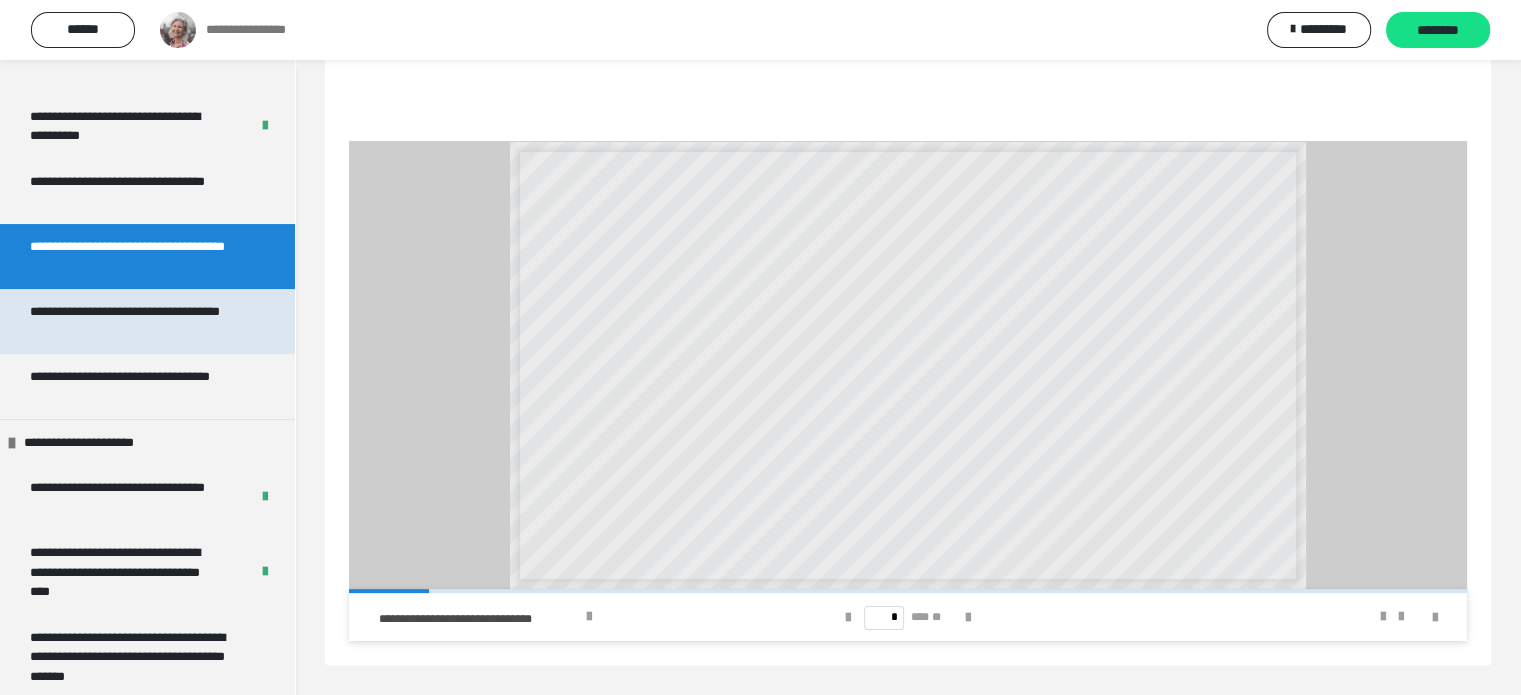 click on "**********" at bounding box center [132, 321] 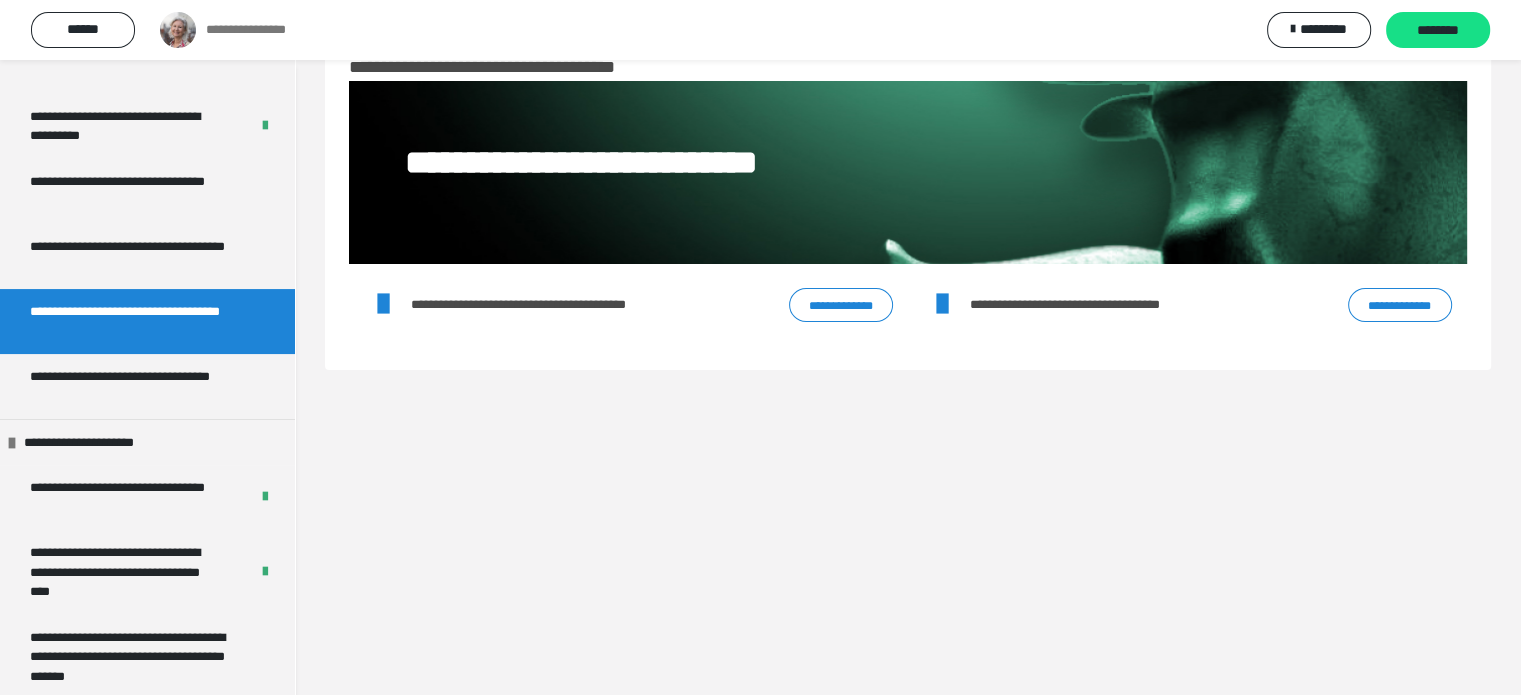 scroll, scrollTop: 60, scrollLeft: 0, axis: vertical 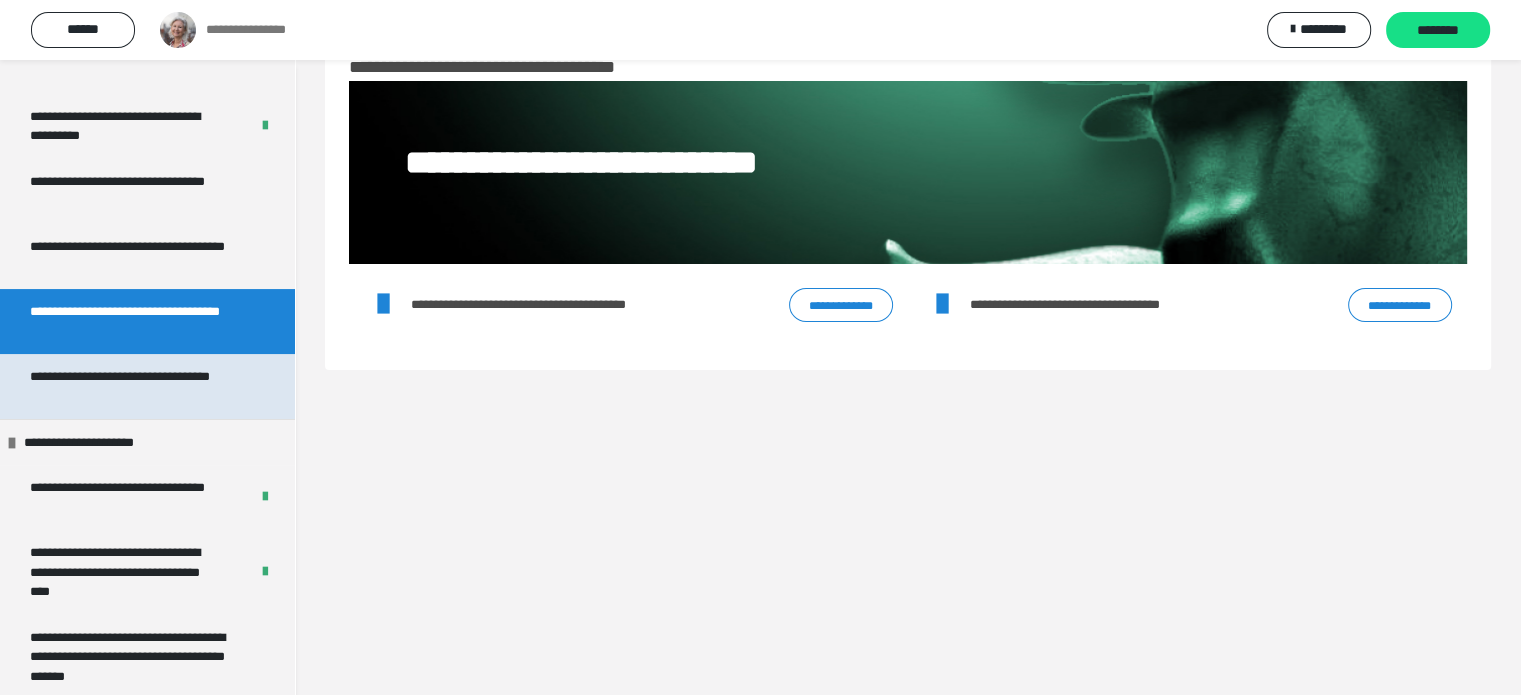 click on "**********" at bounding box center (132, 386) 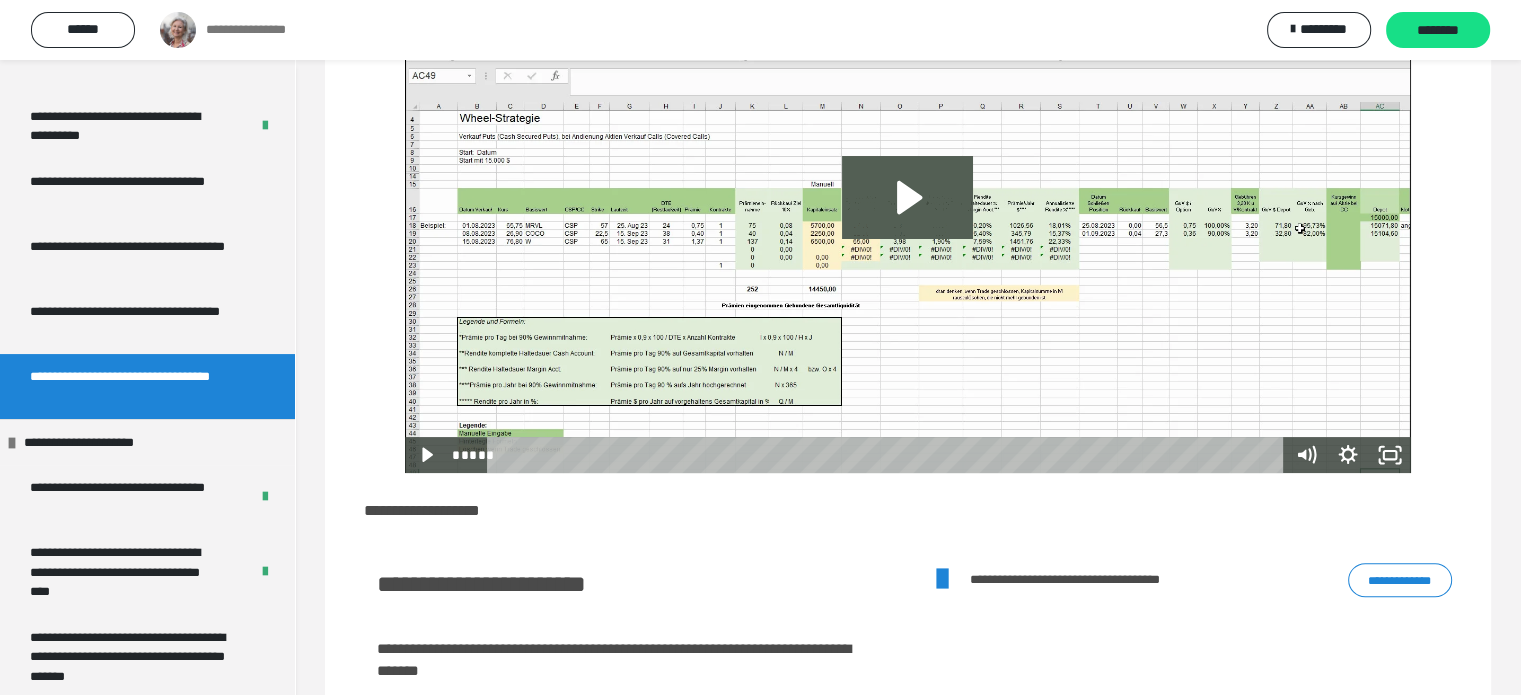 scroll, scrollTop: 460, scrollLeft: 0, axis: vertical 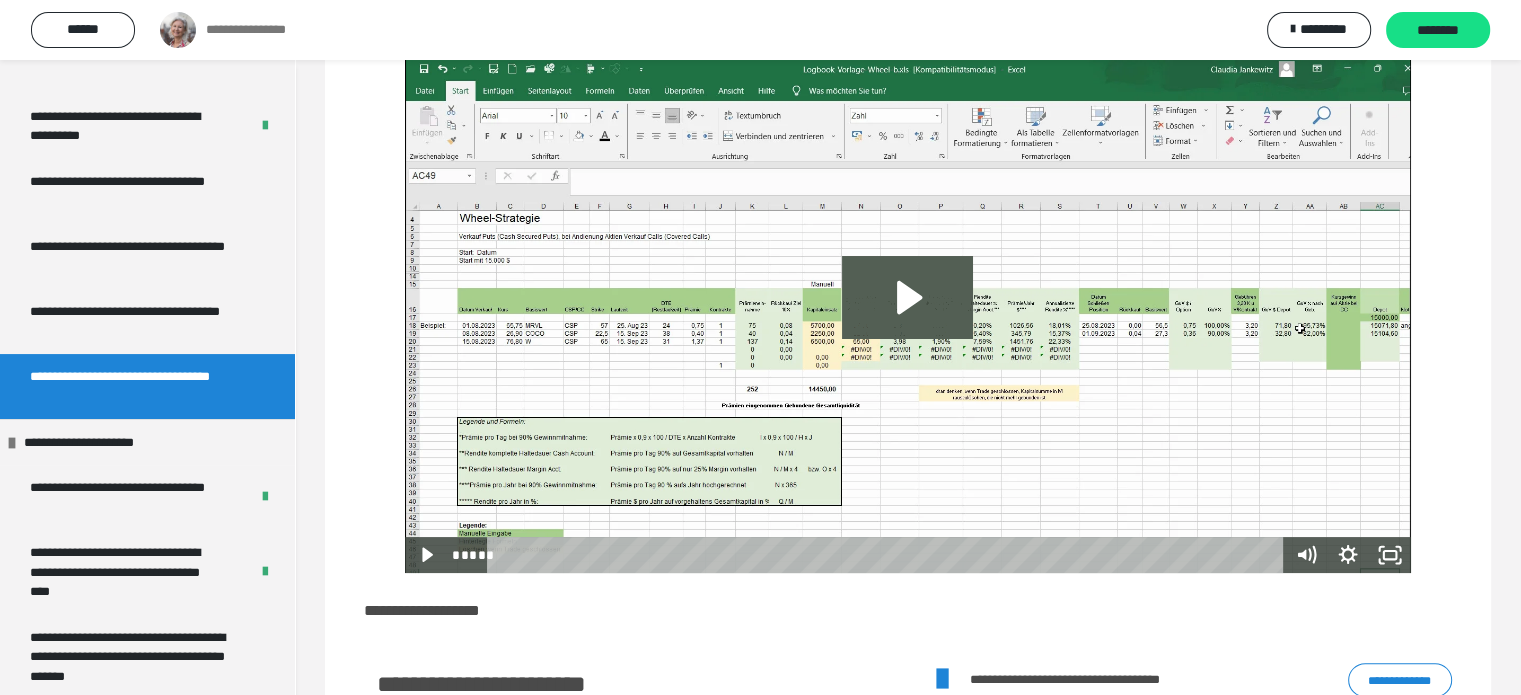 click 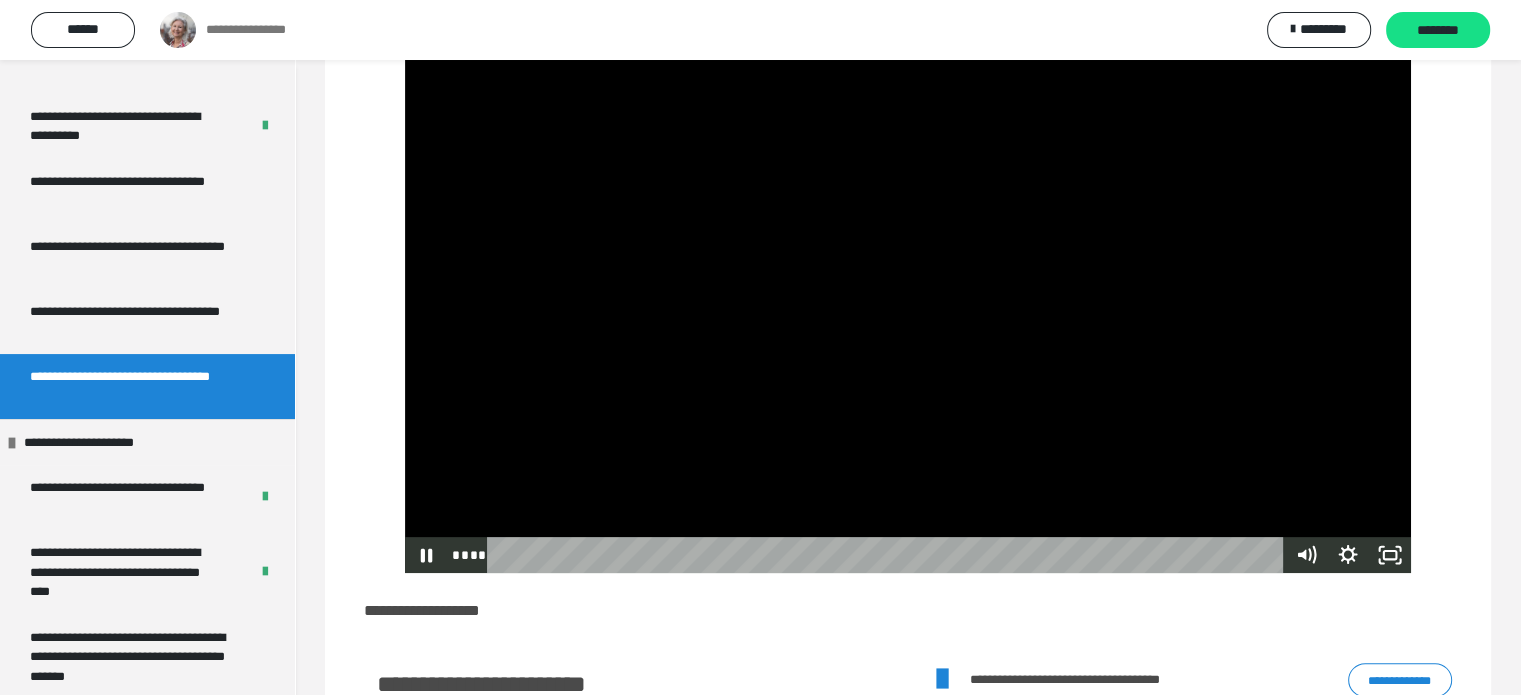 click at bounding box center [908, 316] 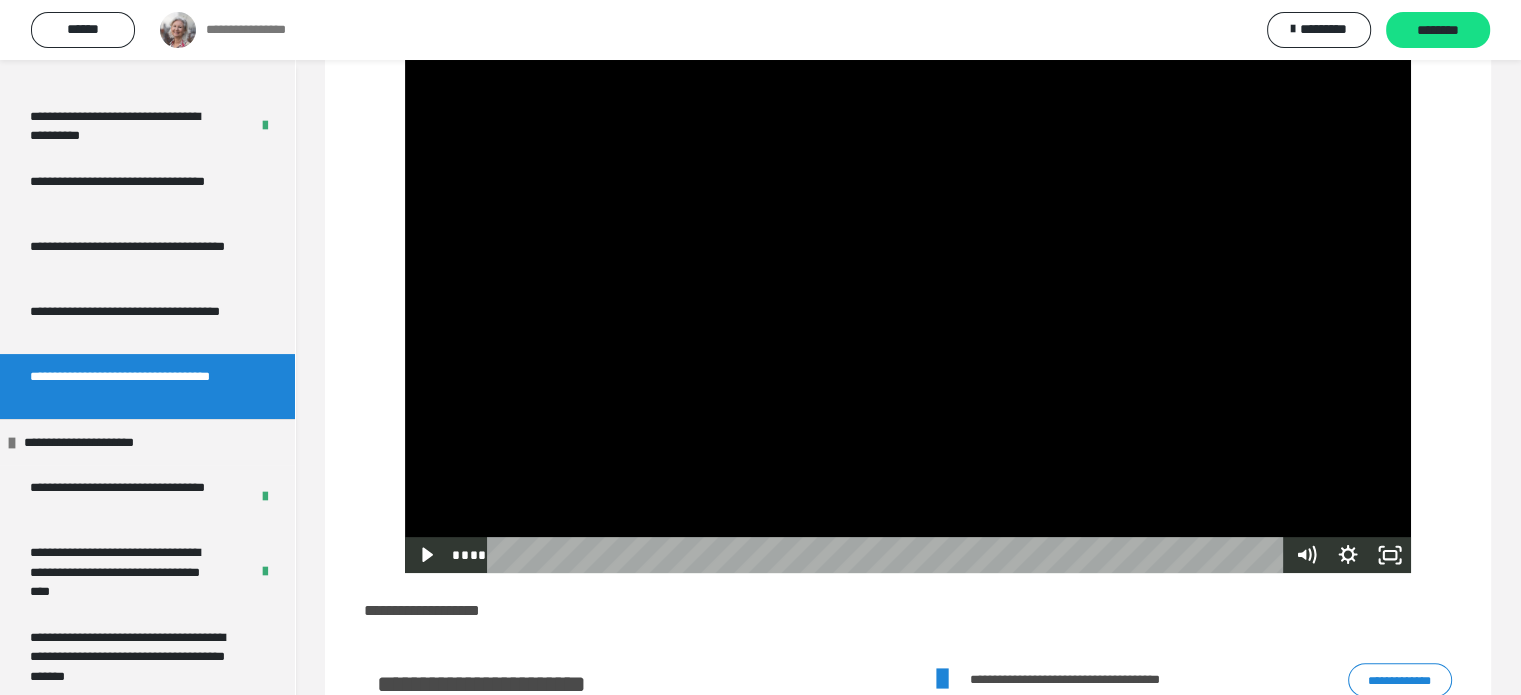 type 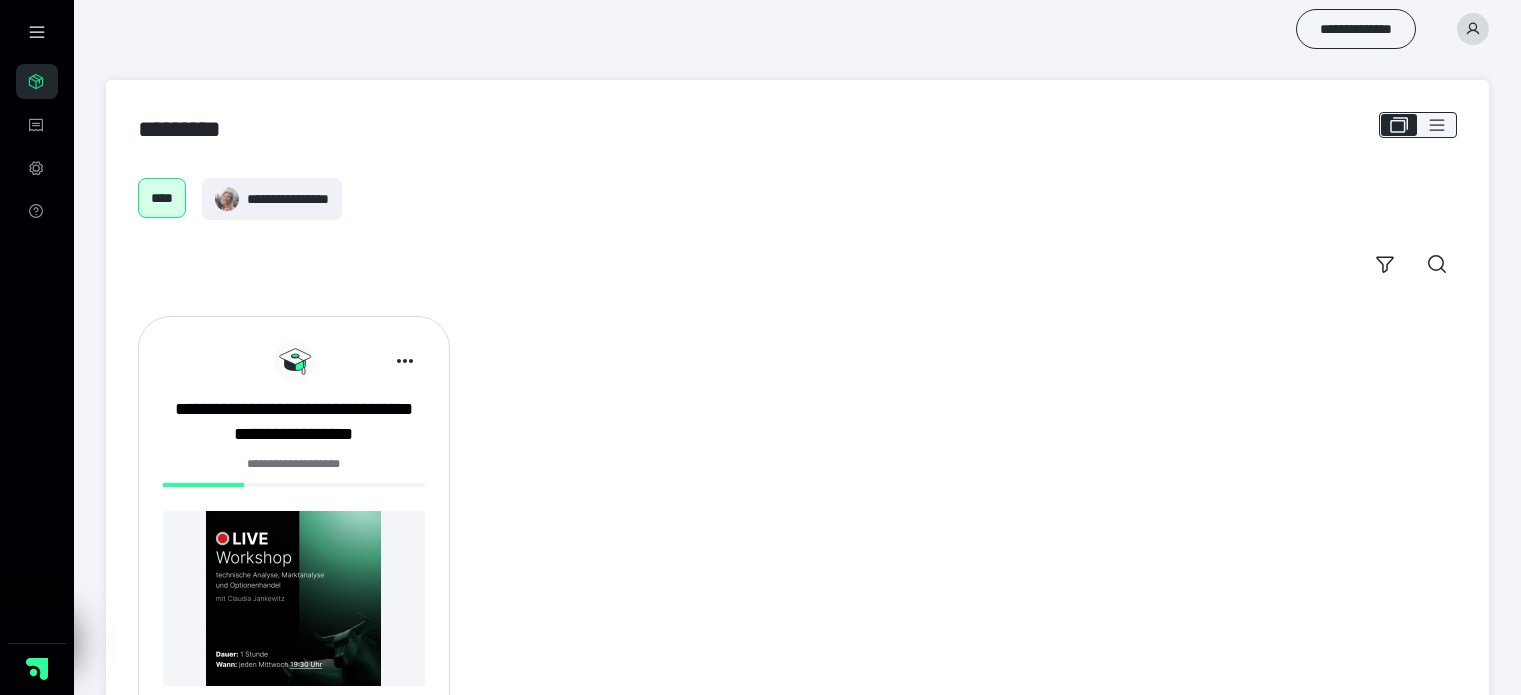 scroll, scrollTop: 0, scrollLeft: 0, axis: both 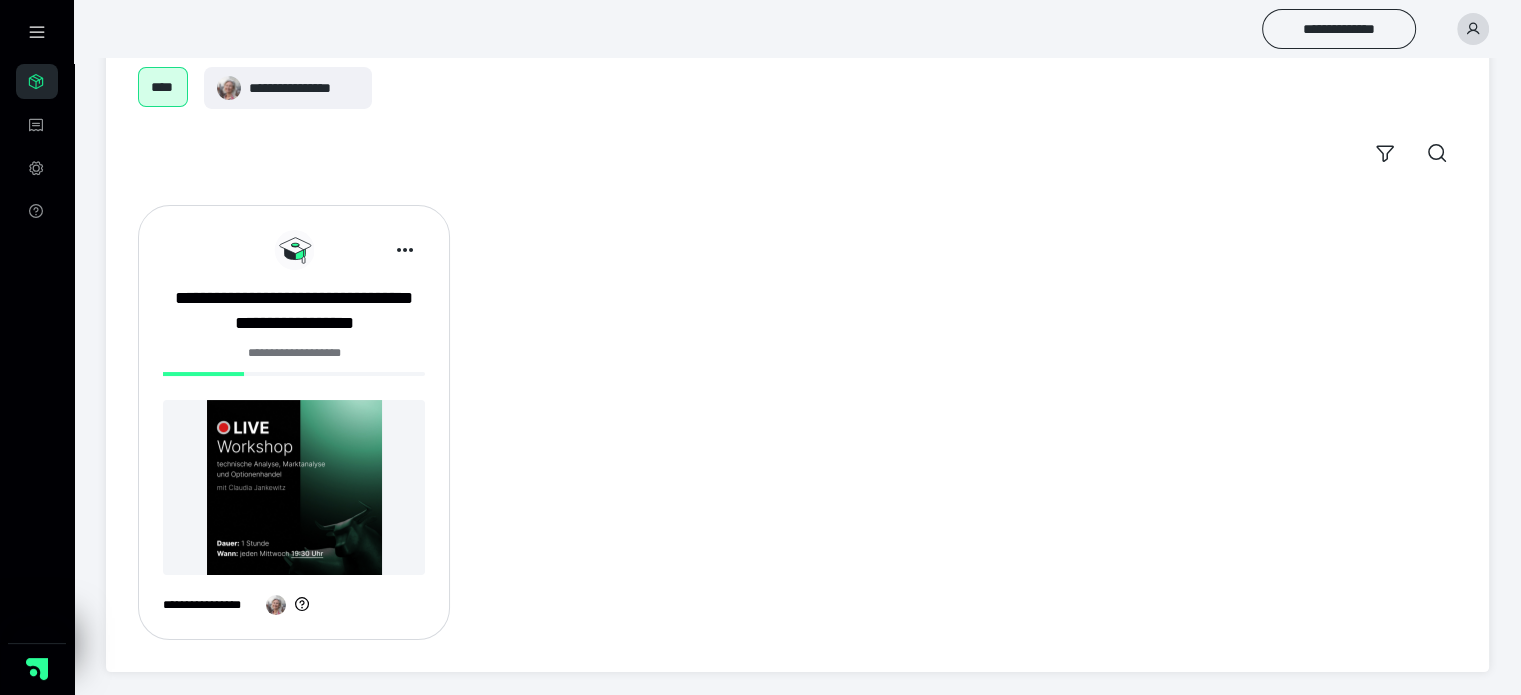click at bounding box center [294, 487] 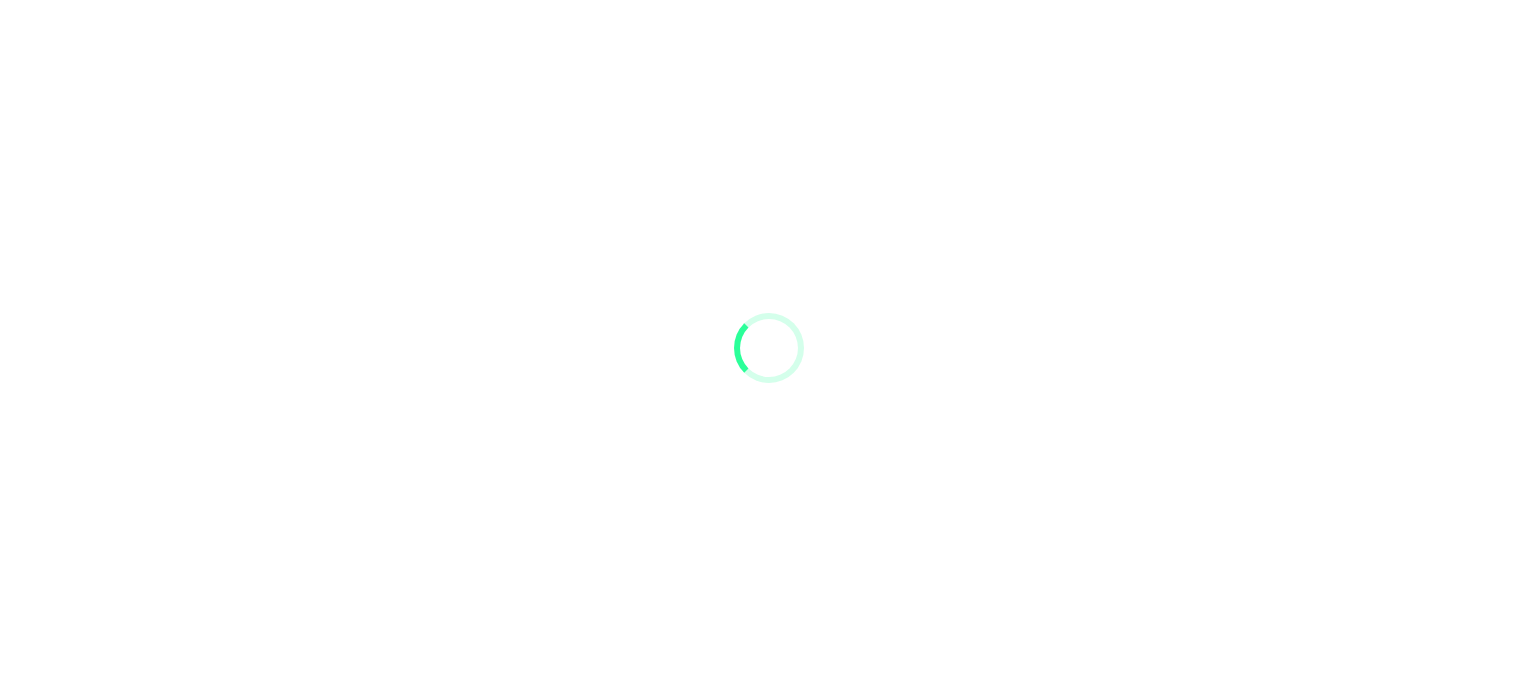 scroll, scrollTop: 0, scrollLeft: 0, axis: both 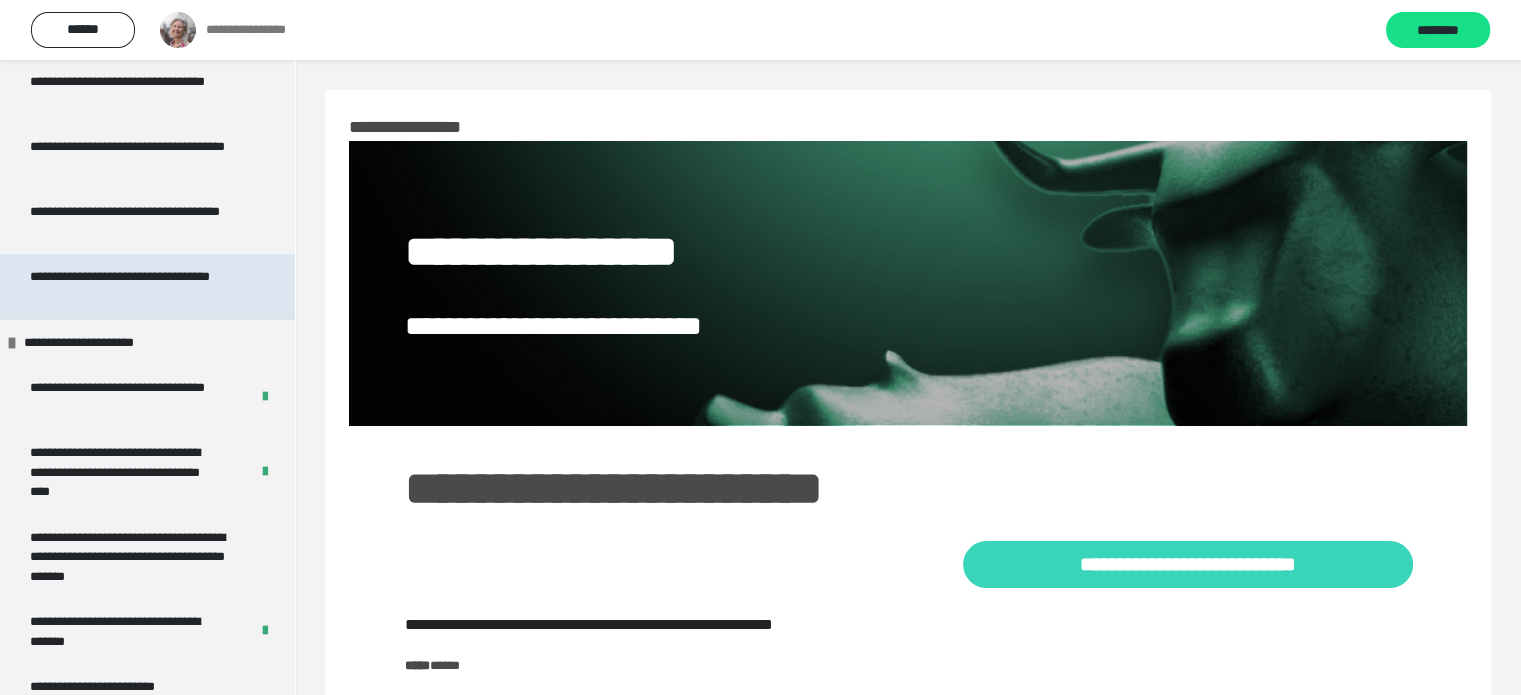 click on "**********" at bounding box center (132, 286) 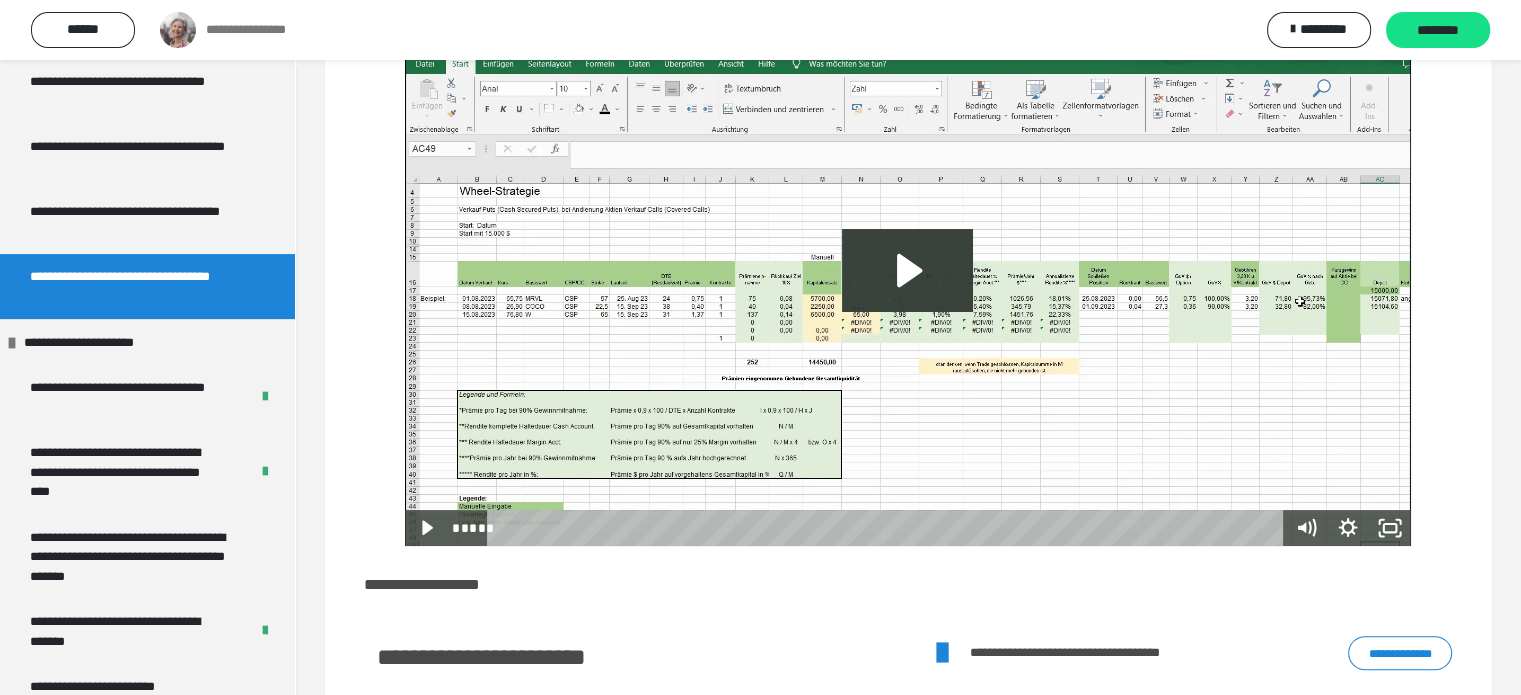 scroll, scrollTop: 500, scrollLeft: 0, axis: vertical 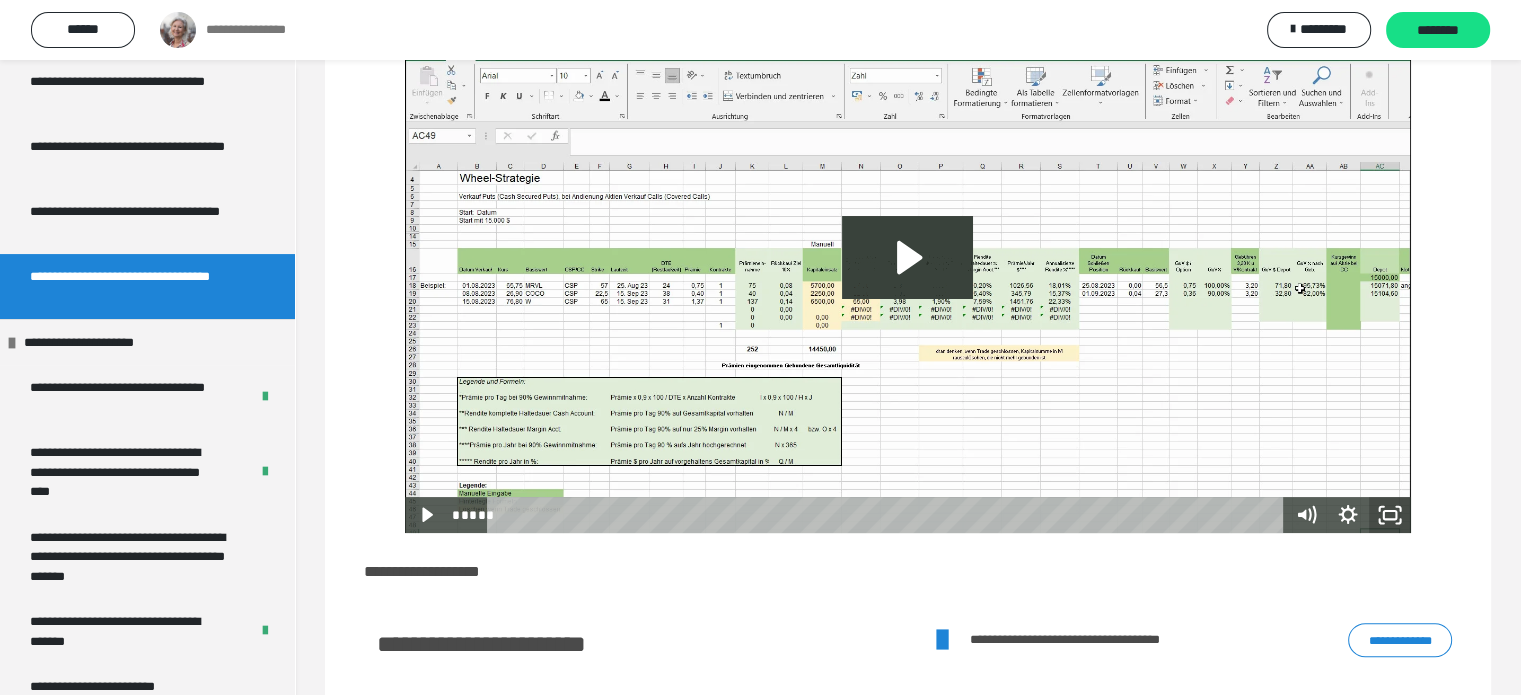 click 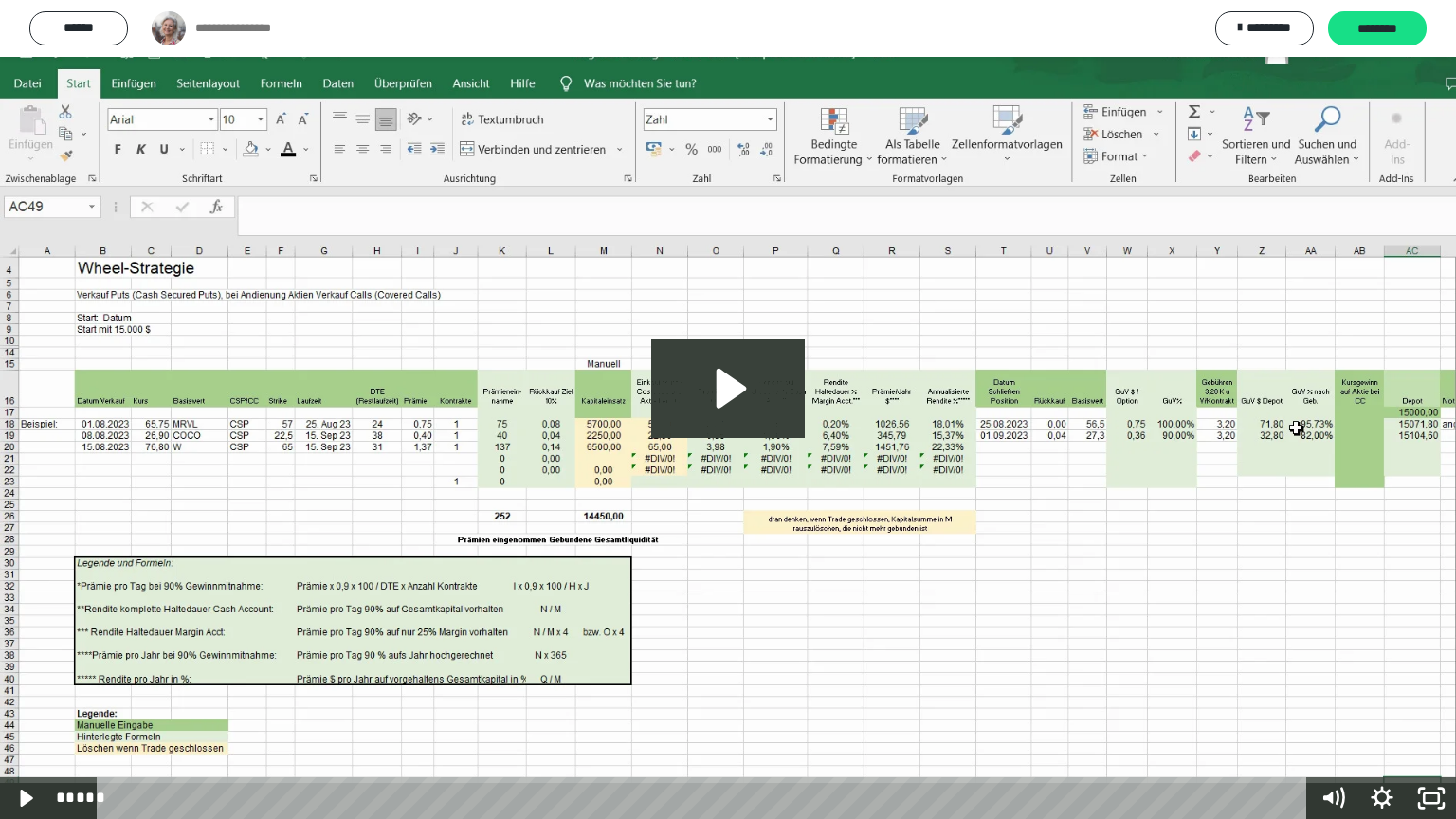click at bounding box center (728, 410) 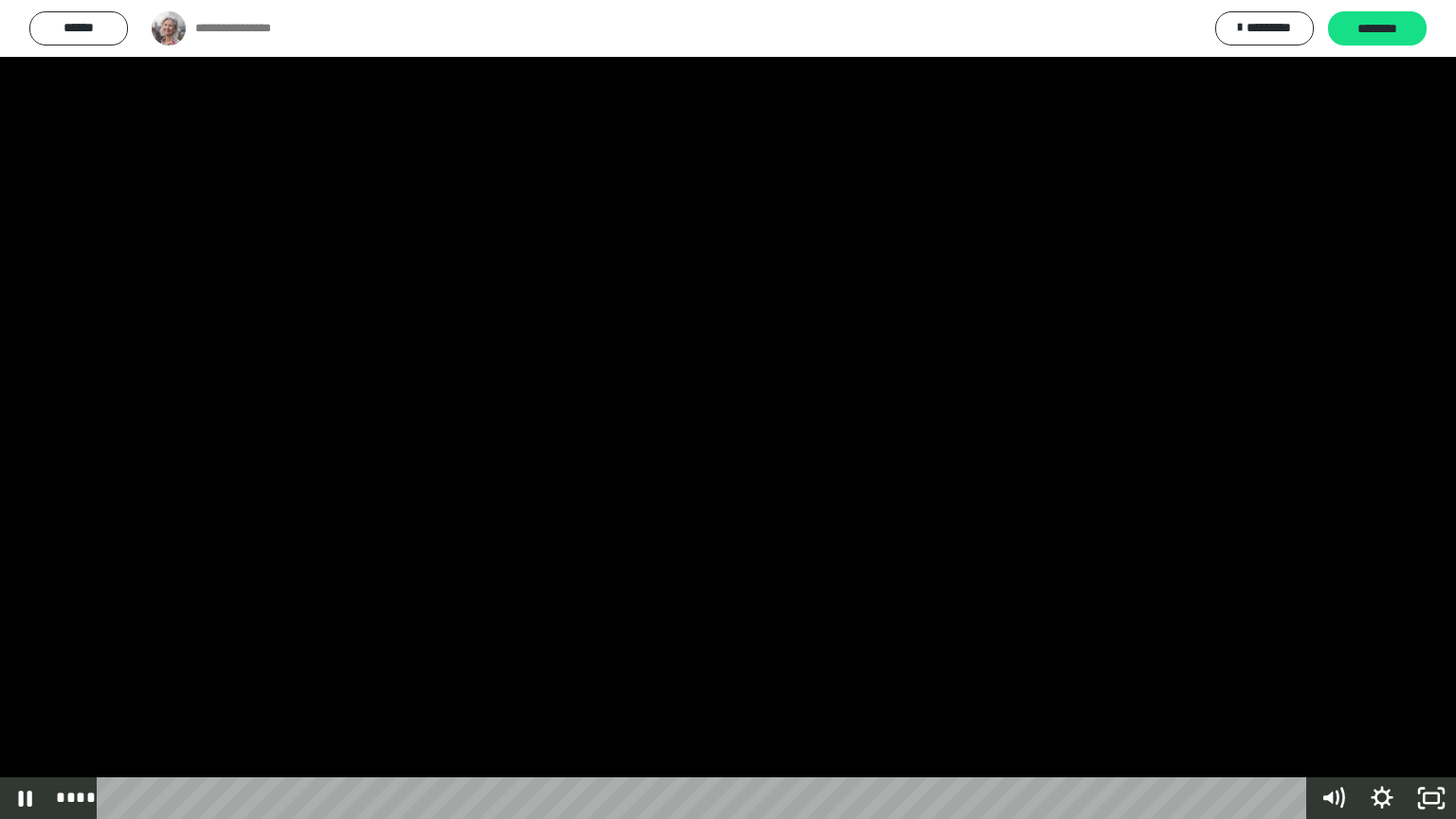 type 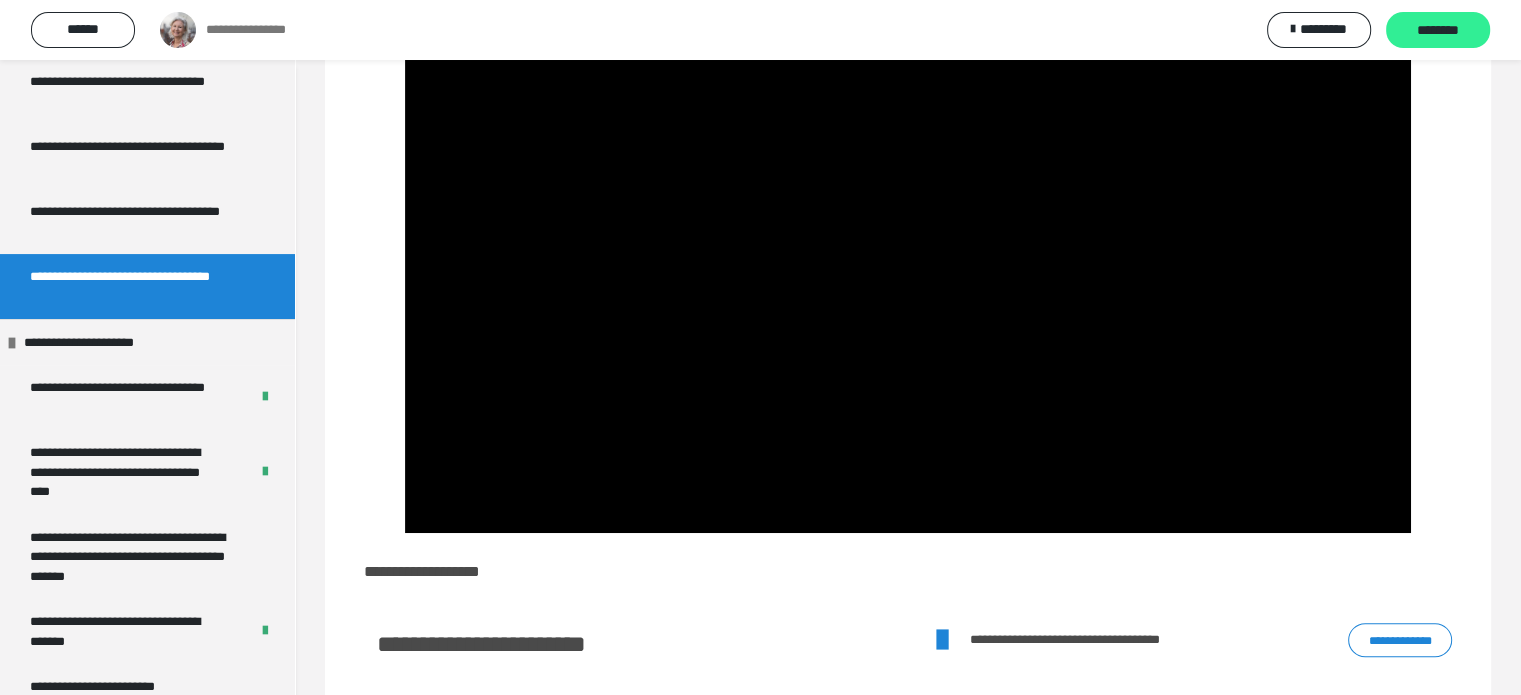 click on "********" at bounding box center (1438, 31) 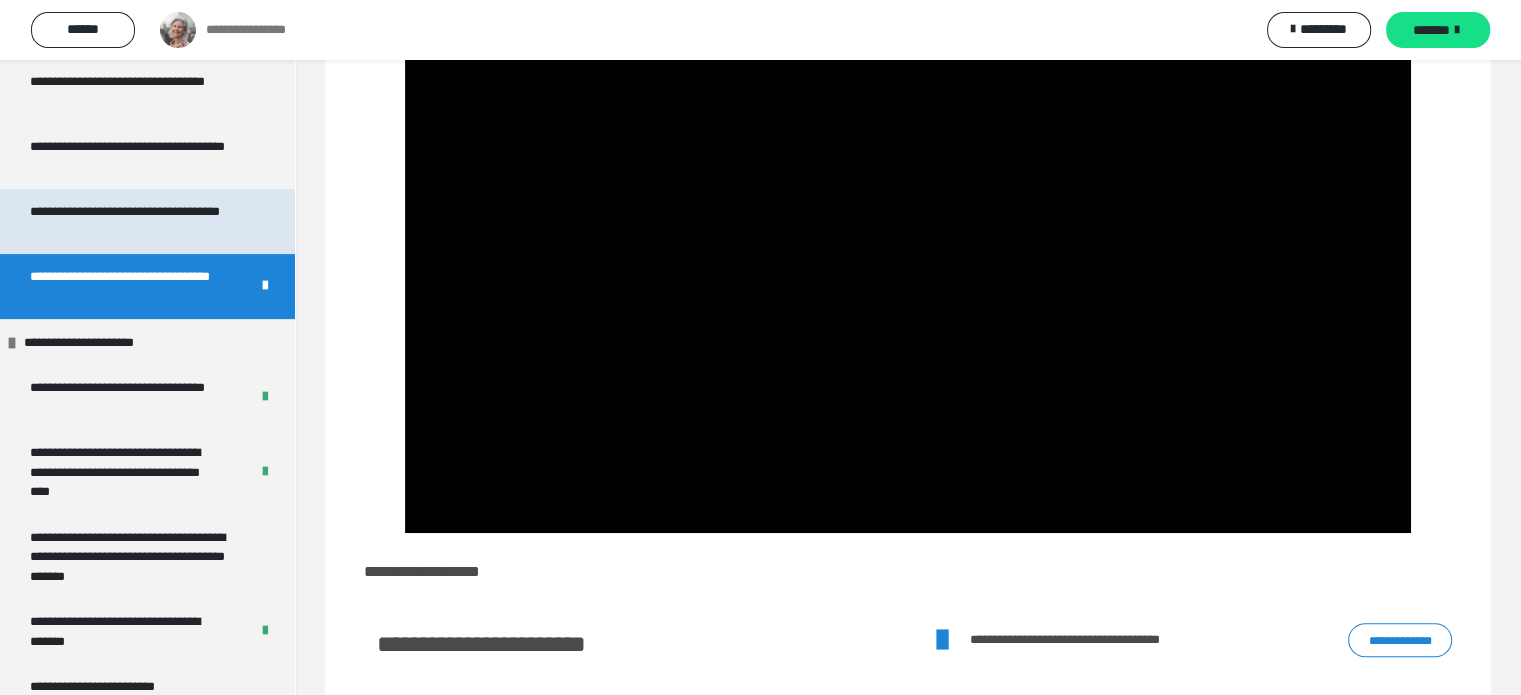 click on "**********" at bounding box center (132, 221) 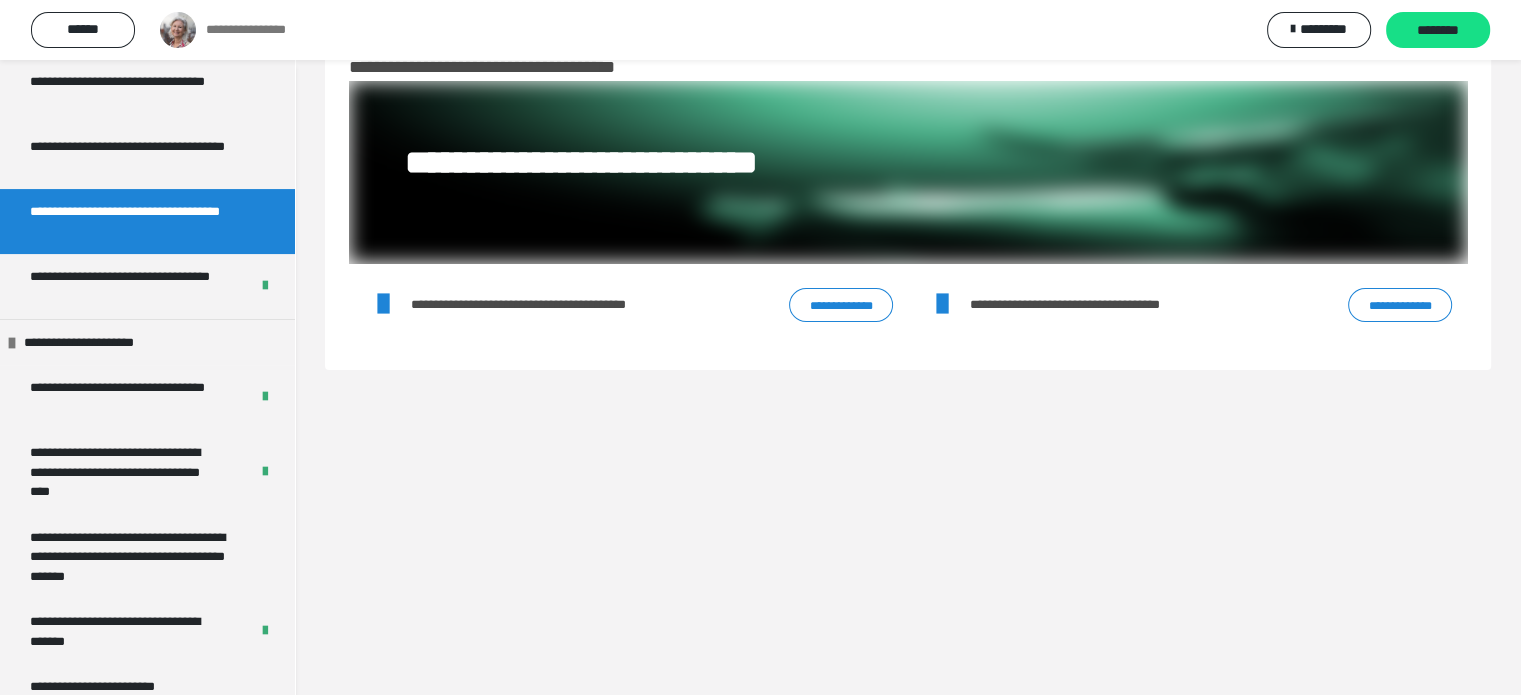 scroll, scrollTop: 60, scrollLeft: 0, axis: vertical 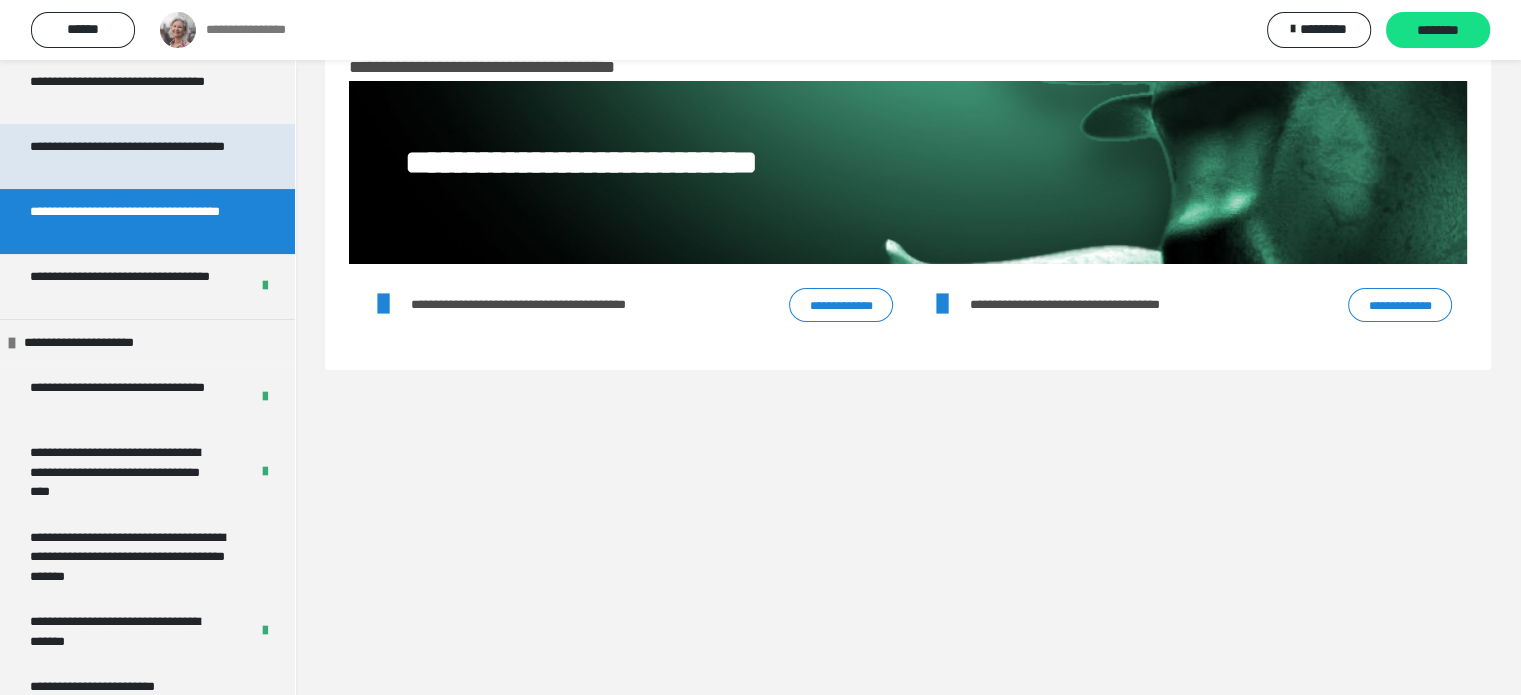 click on "**********" at bounding box center [132, 156] 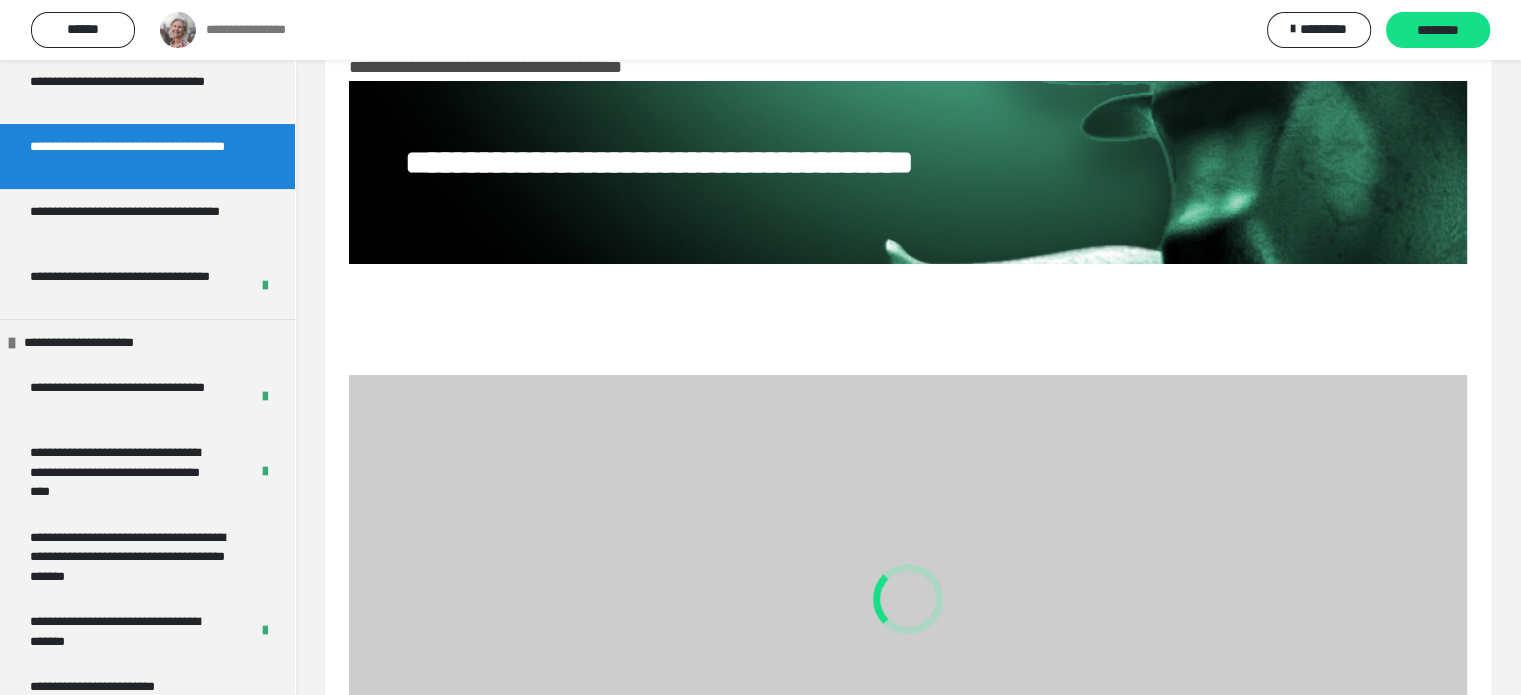 scroll, scrollTop: 294, scrollLeft: 0, axis: vertical 